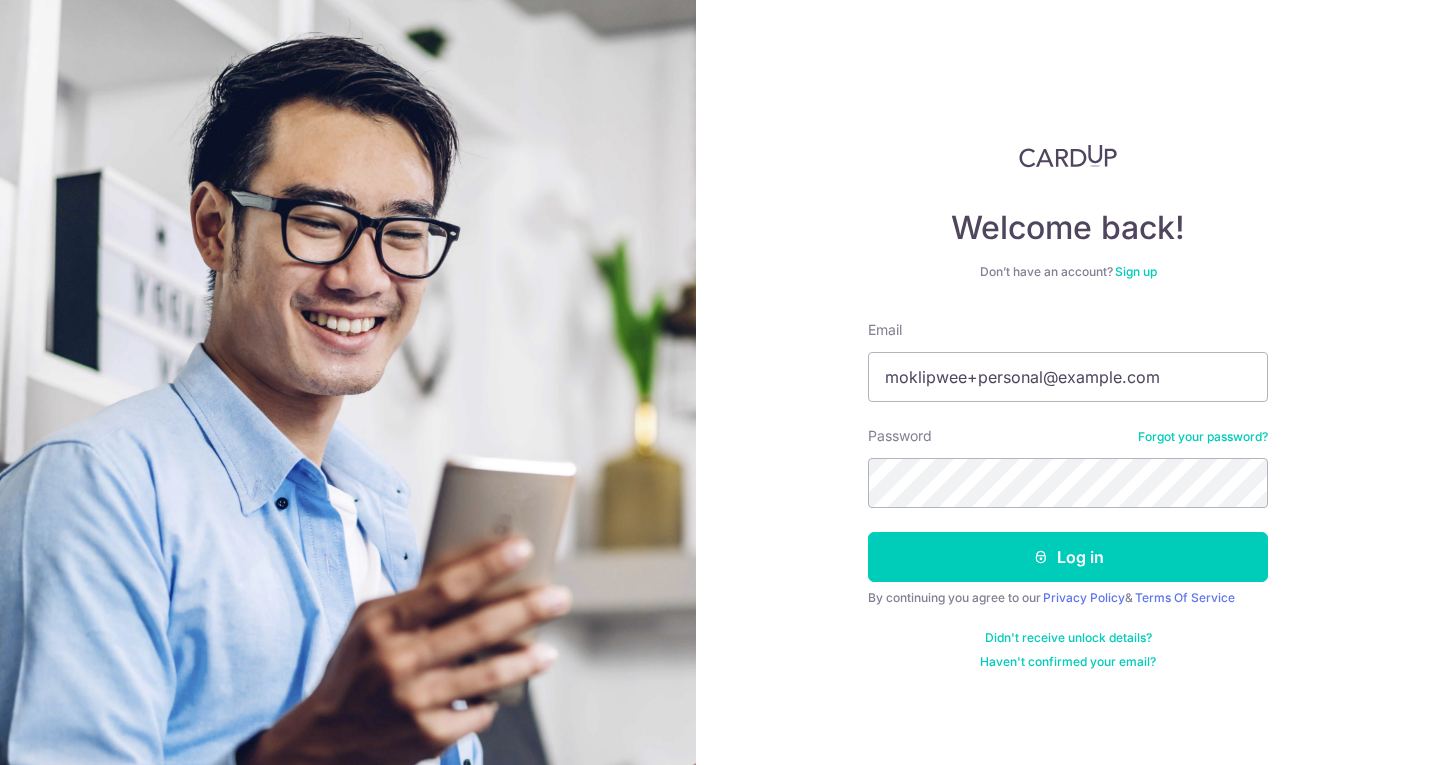 scroll, scrollTop: 0, scrollLeft: 0, axis: both 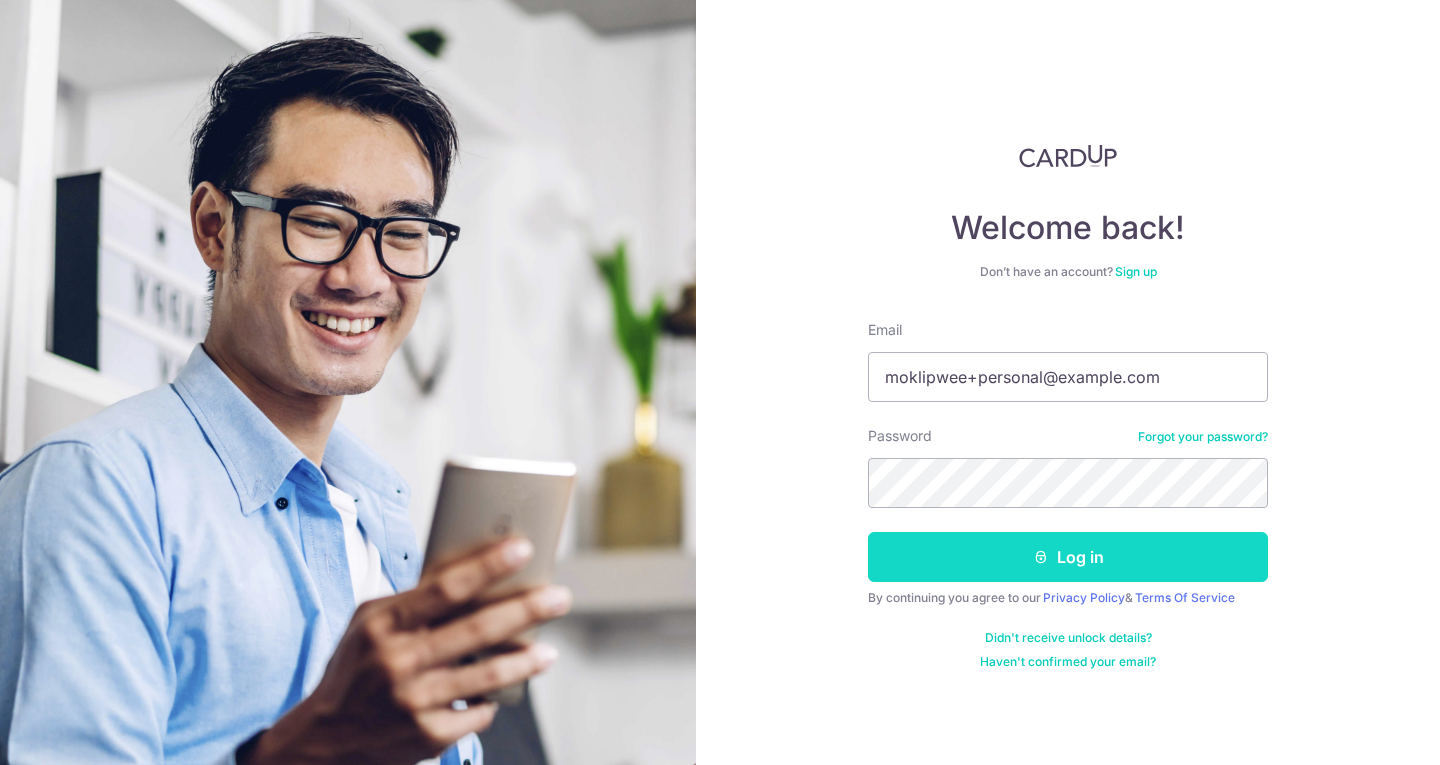 click on "Log in" at bounding box center [1068, 557] 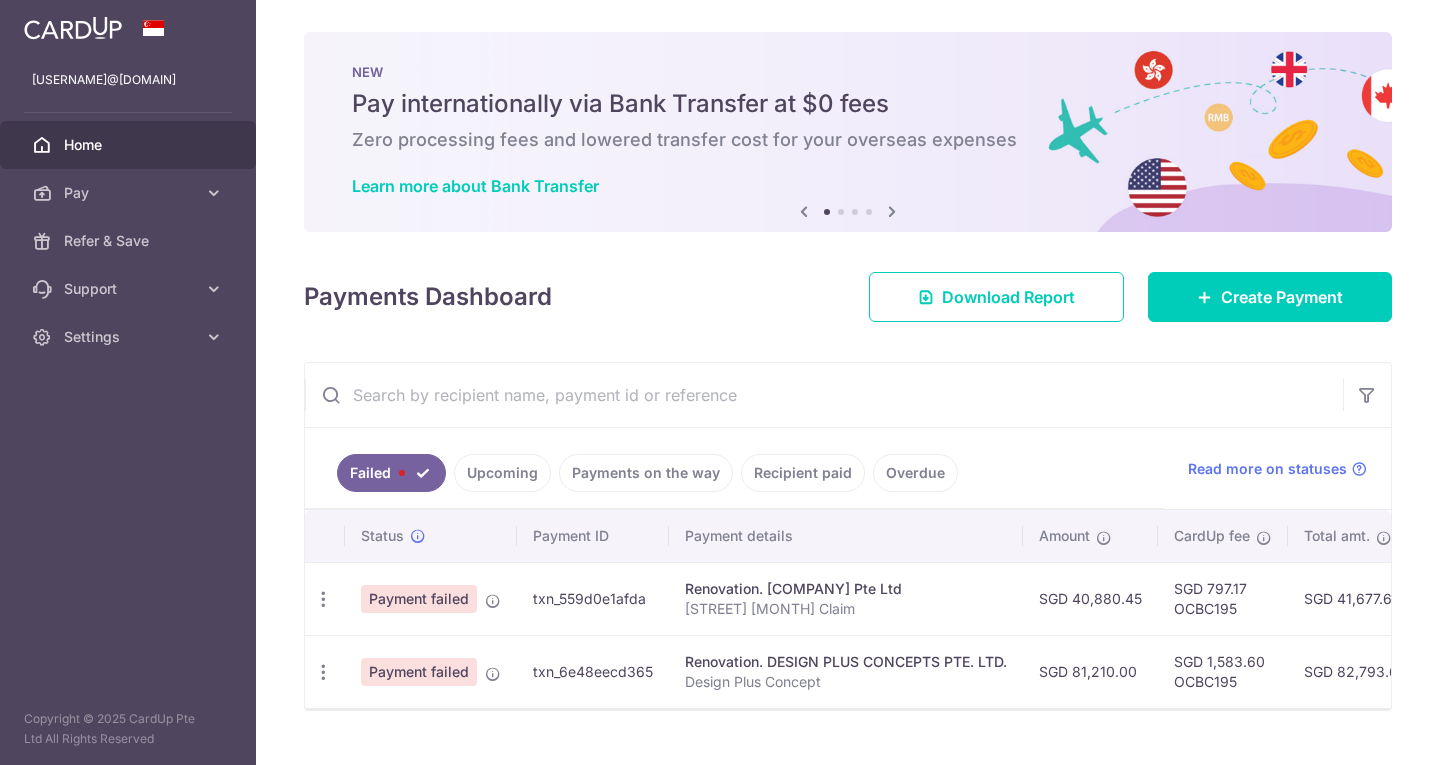 scroll, scrollTop: 0, scrollLeft: 0, axis: both 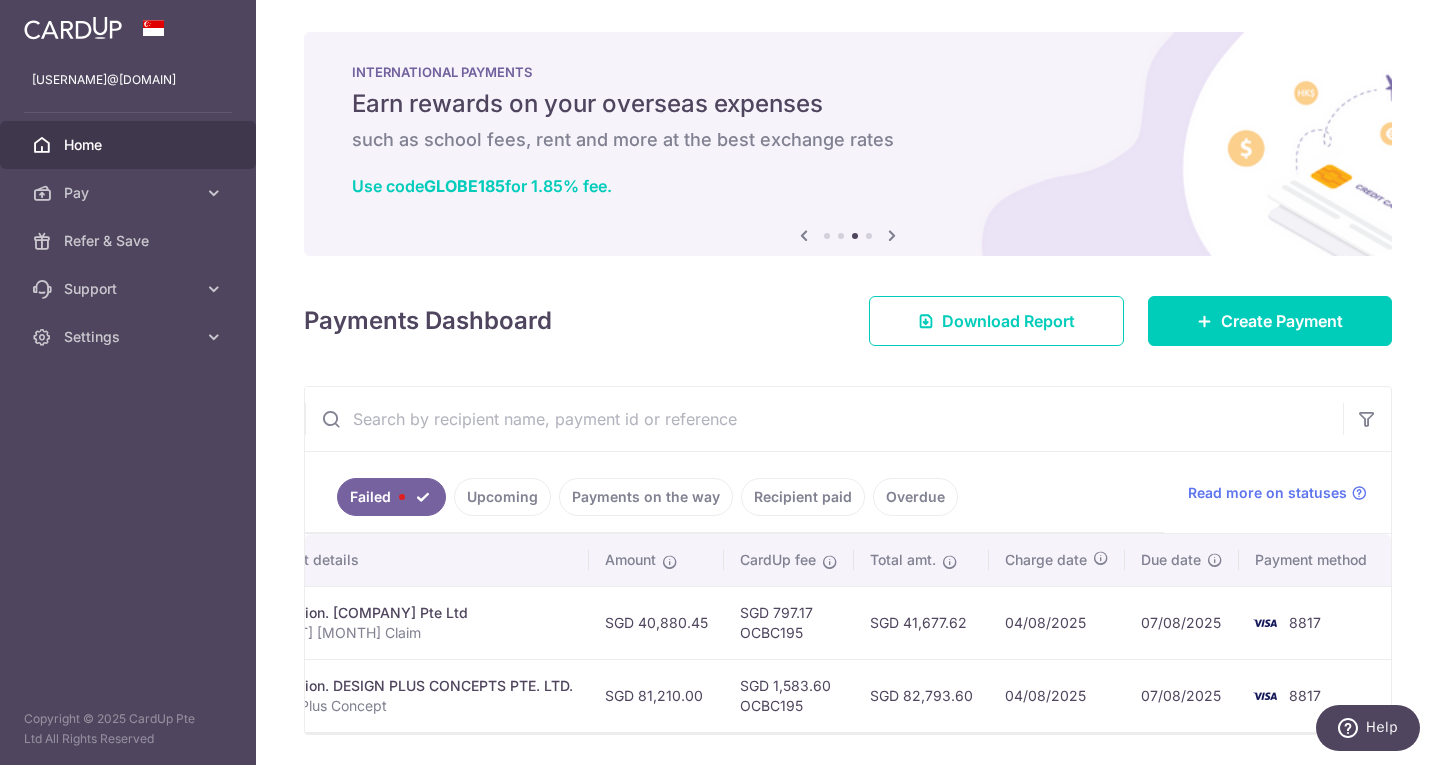 click on "Payments on the way" at bounding box center [646, 497] 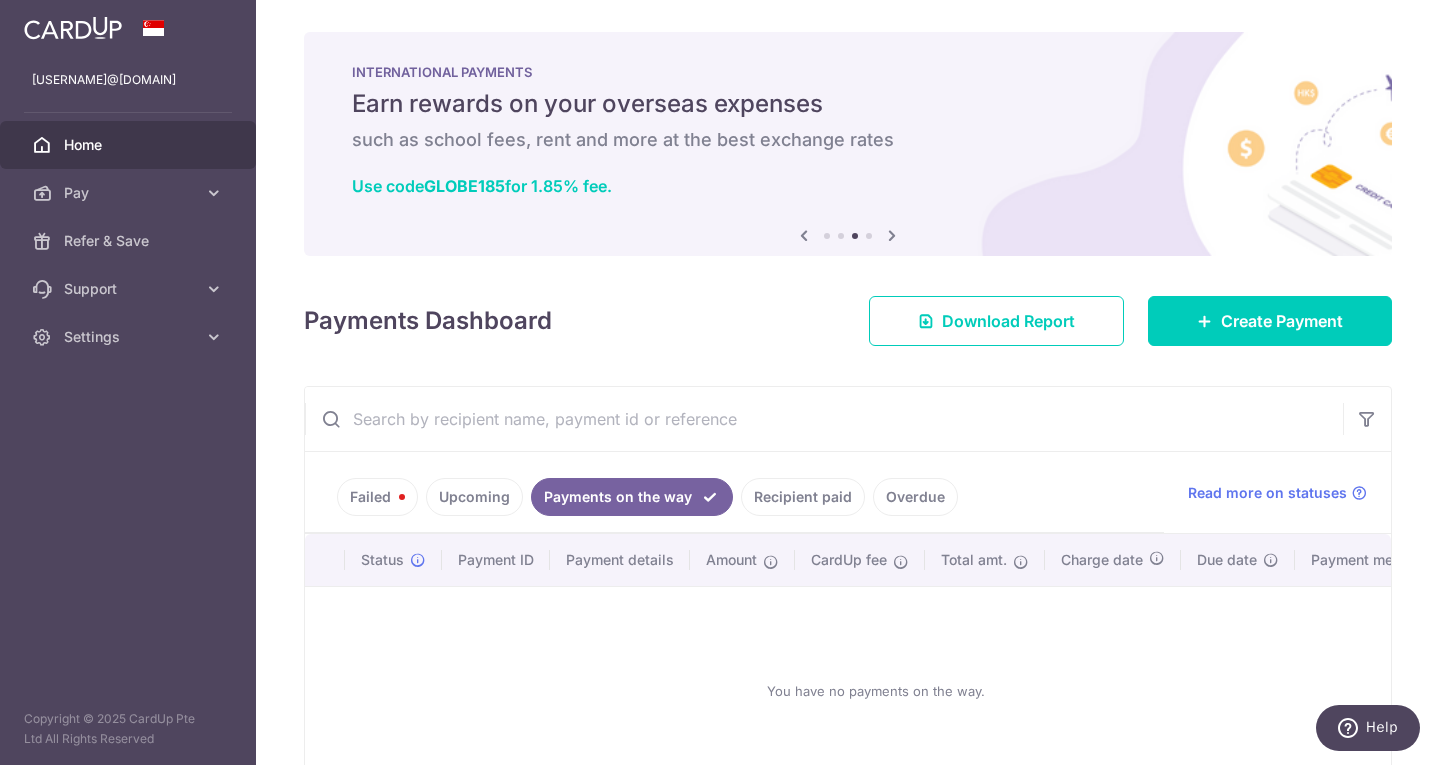 click on "Upcoming" at bounding box center (474, 497) 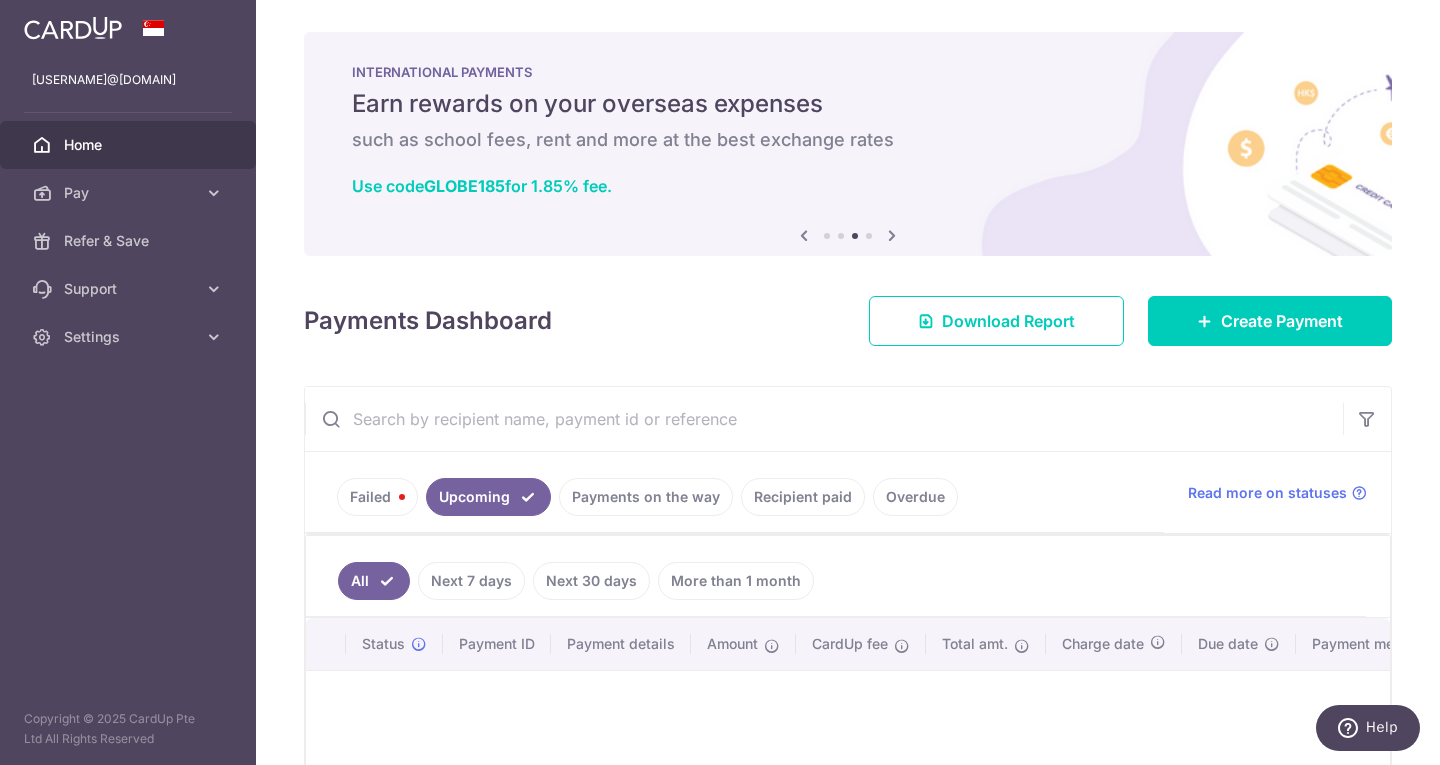 click on "Failed" at bounding box center (377, 497) 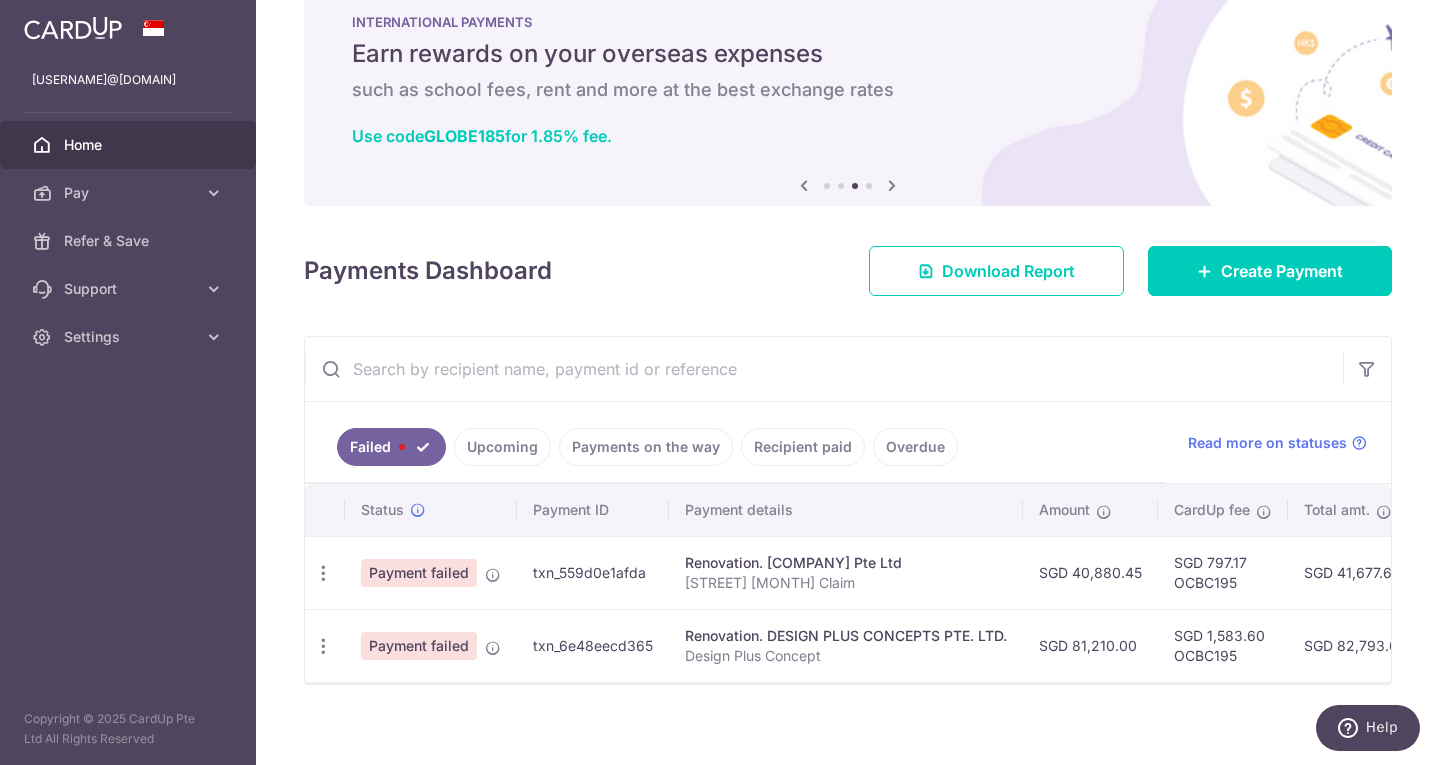 scroll, scrollTop: 74, scrollLeft: 0, axis: vertical 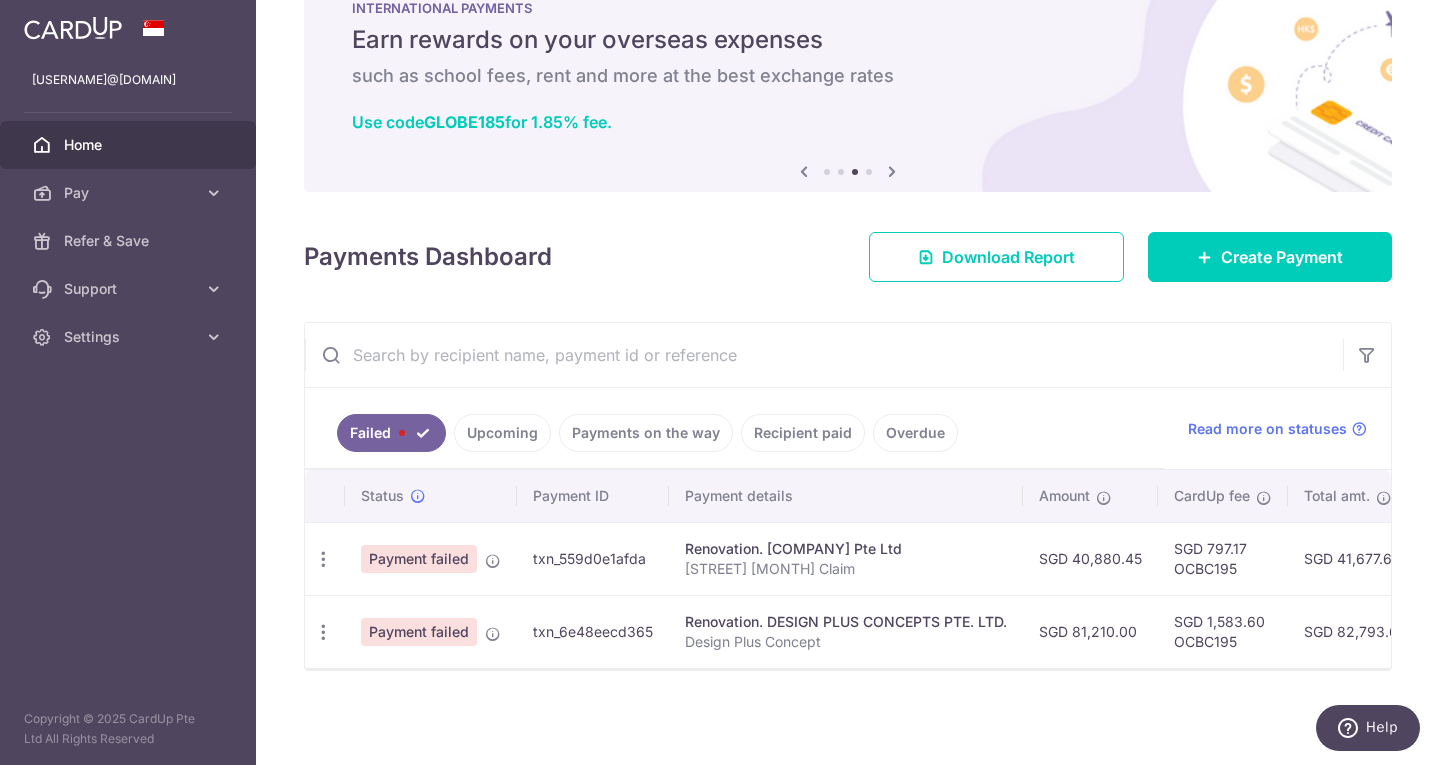 click on "txn_559d0e1afda" at bounding box center (593, 558) 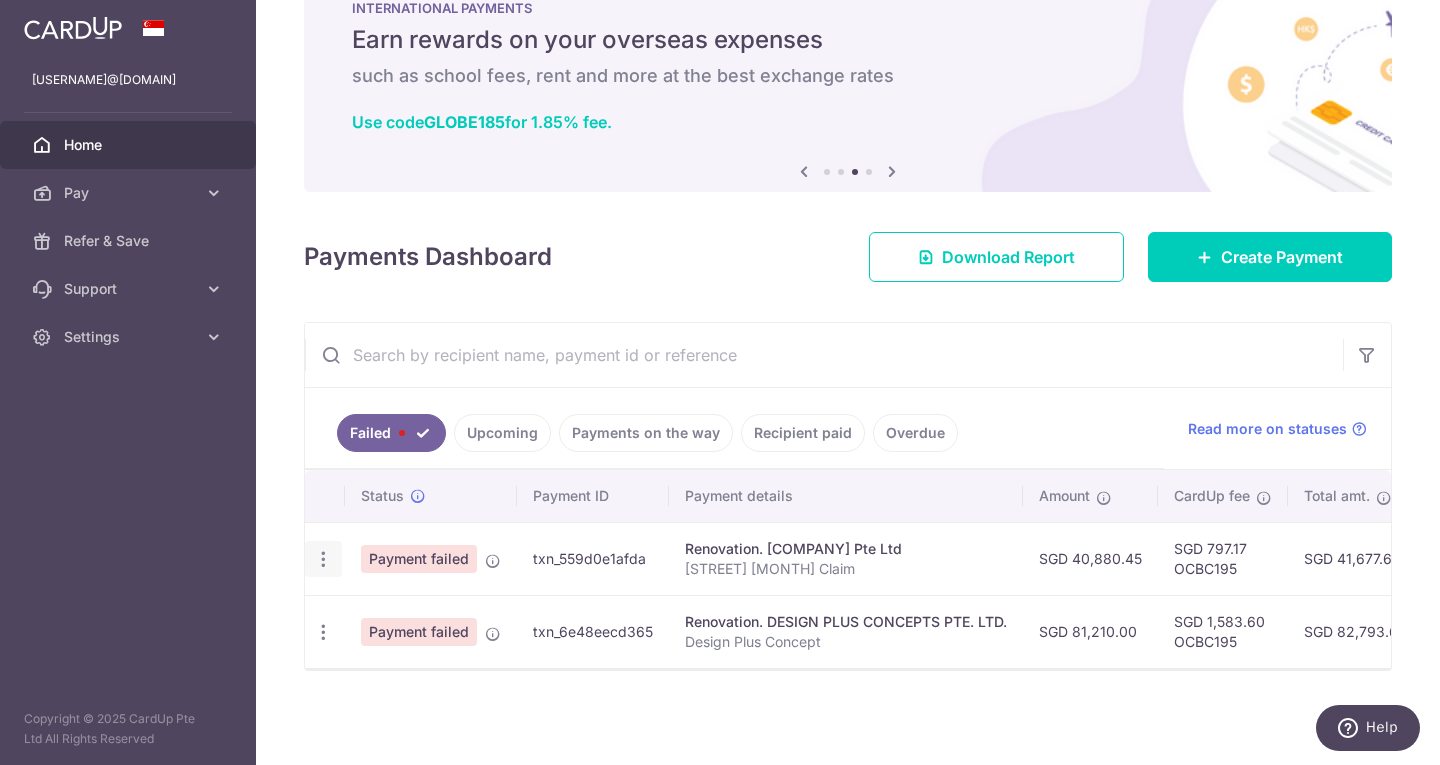 click at bounding box center (323, 559) 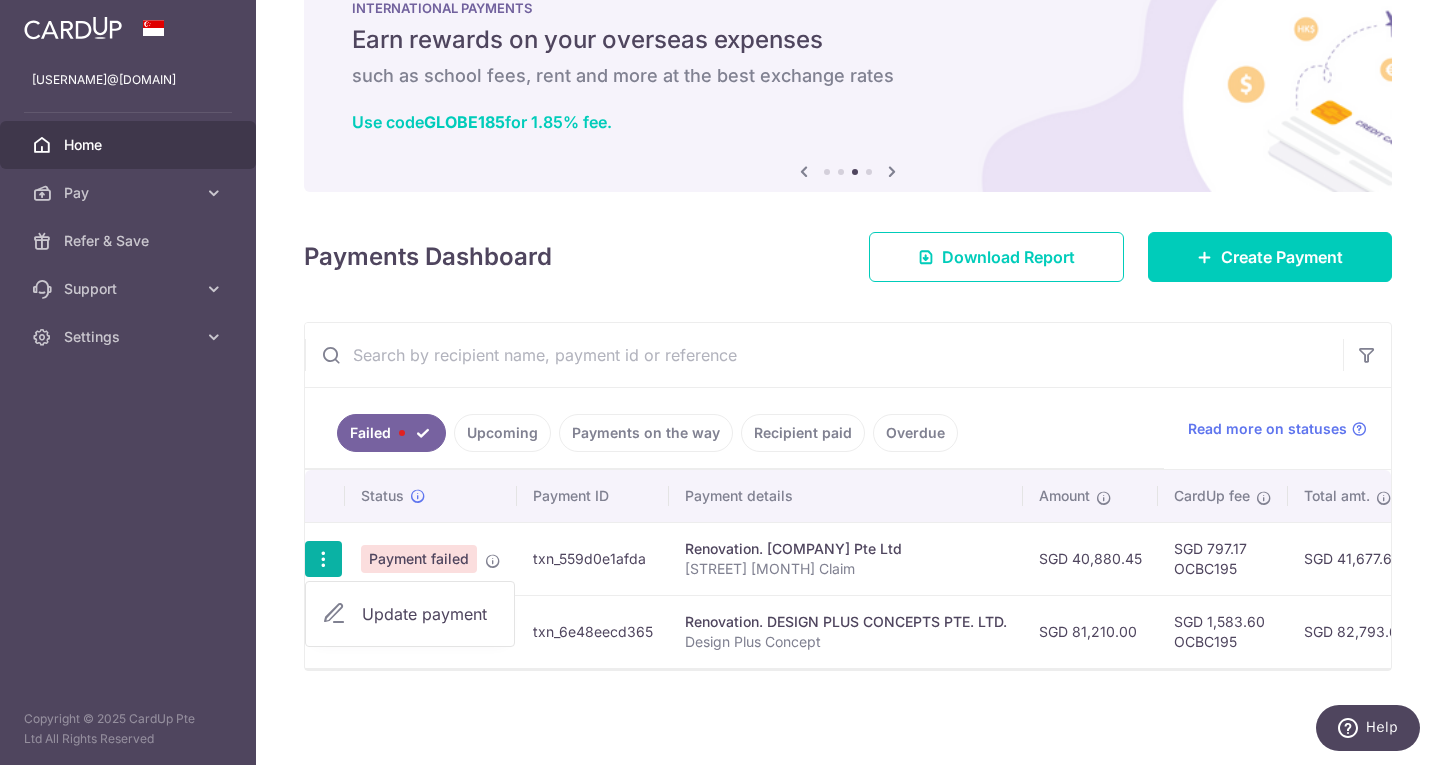 click on "Update payment" at bounding box center [430, 614] 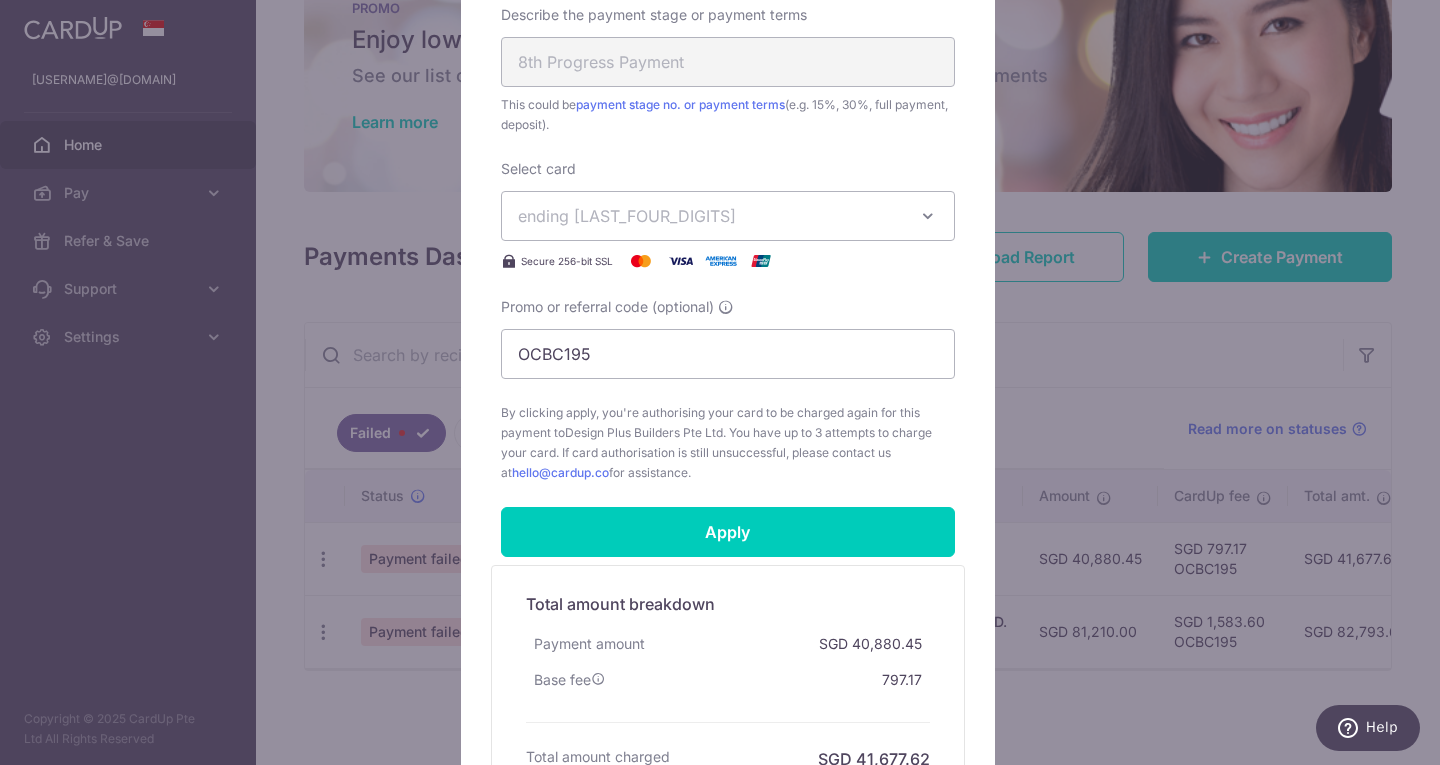 scroll, scrollTop: 900, scrollLeft: 0, axis: vertical 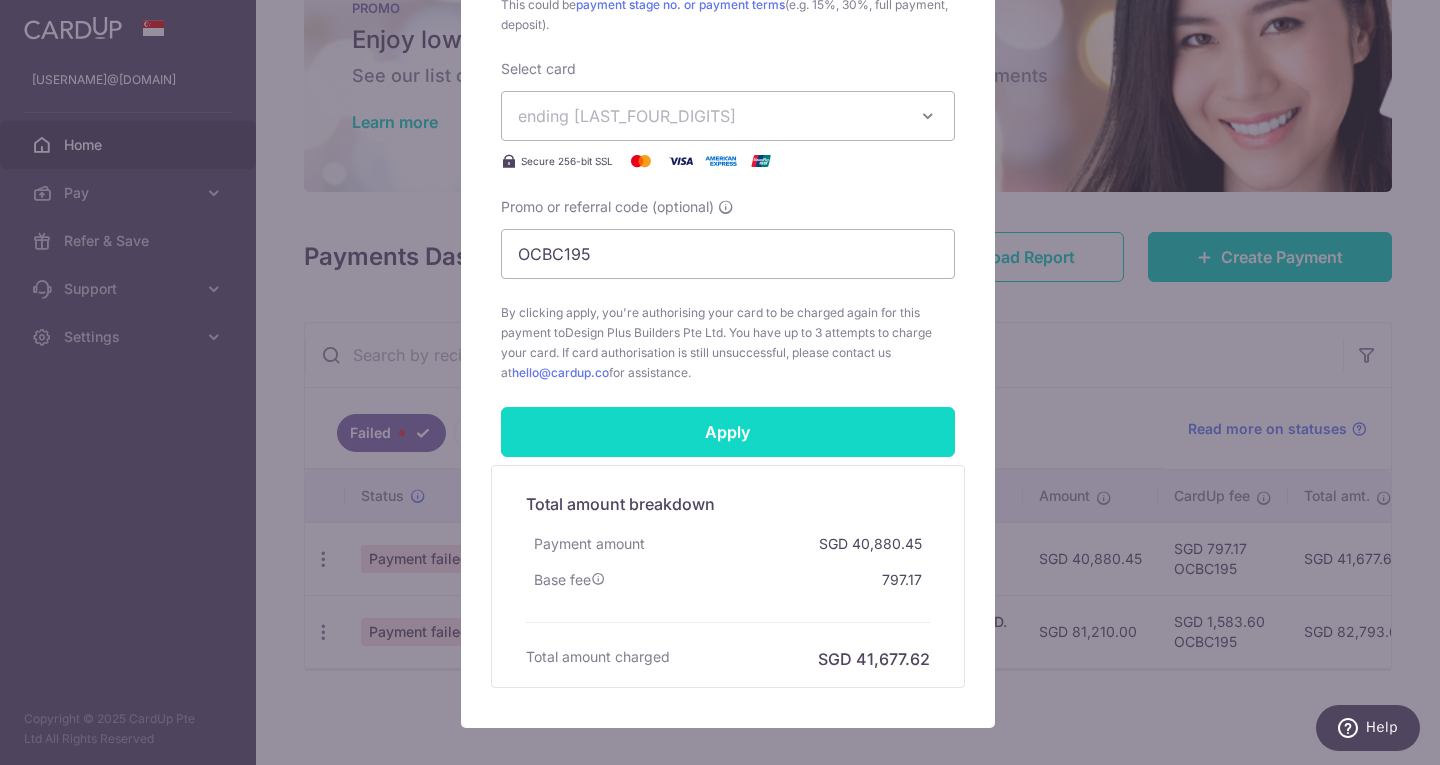 click on "Apply" at bounding box center [728, 432] 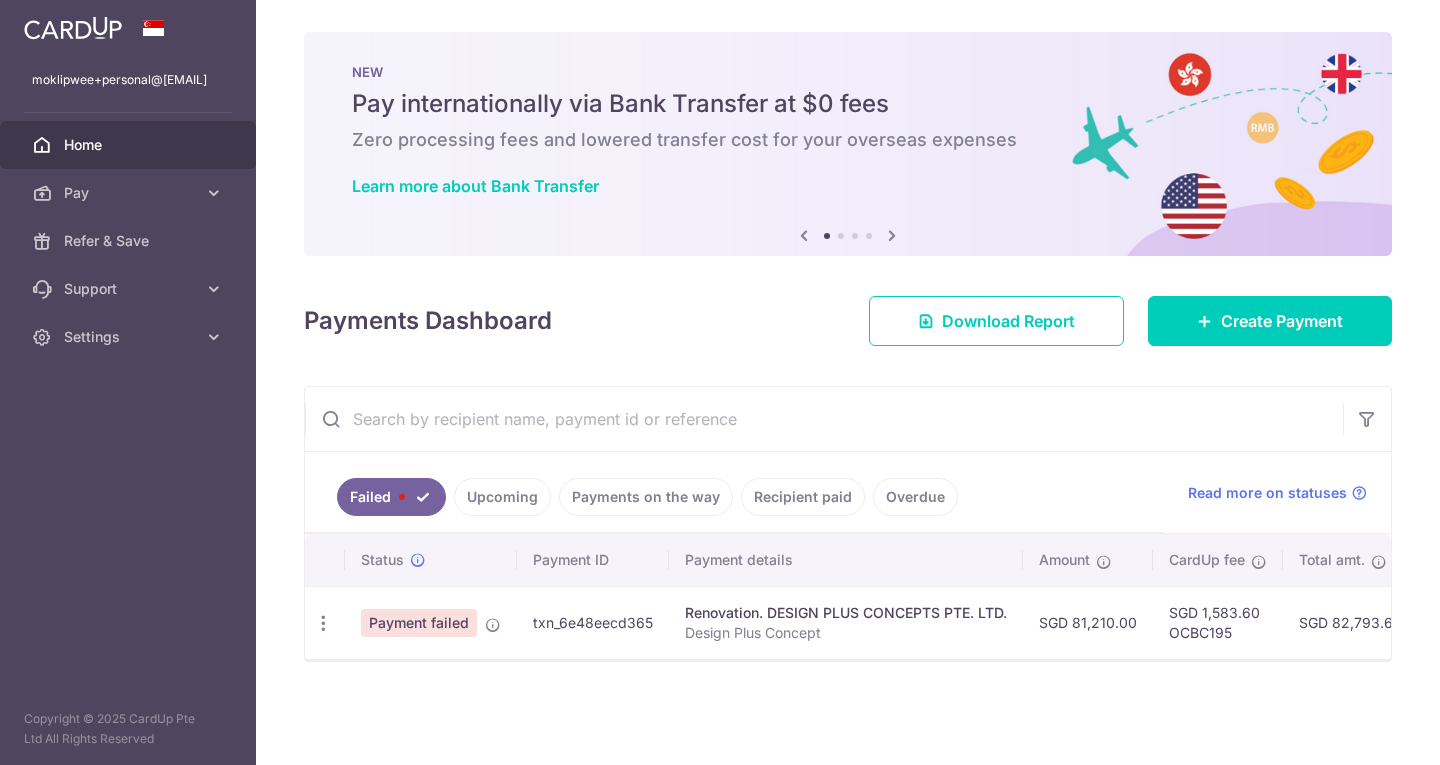 scroll, scrollTop: 0, scrollLeft: 0, axis: both 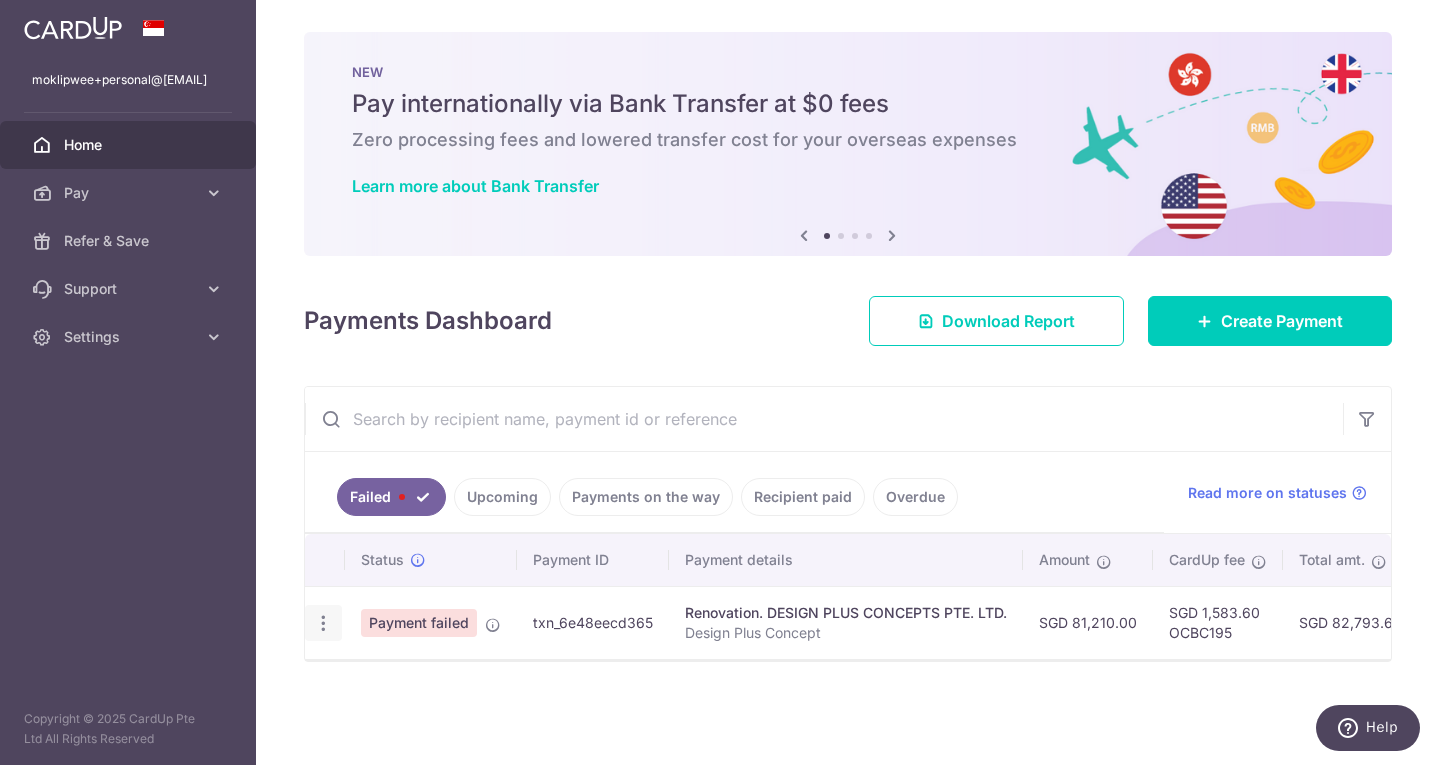 click at bounding box center [323, 623] 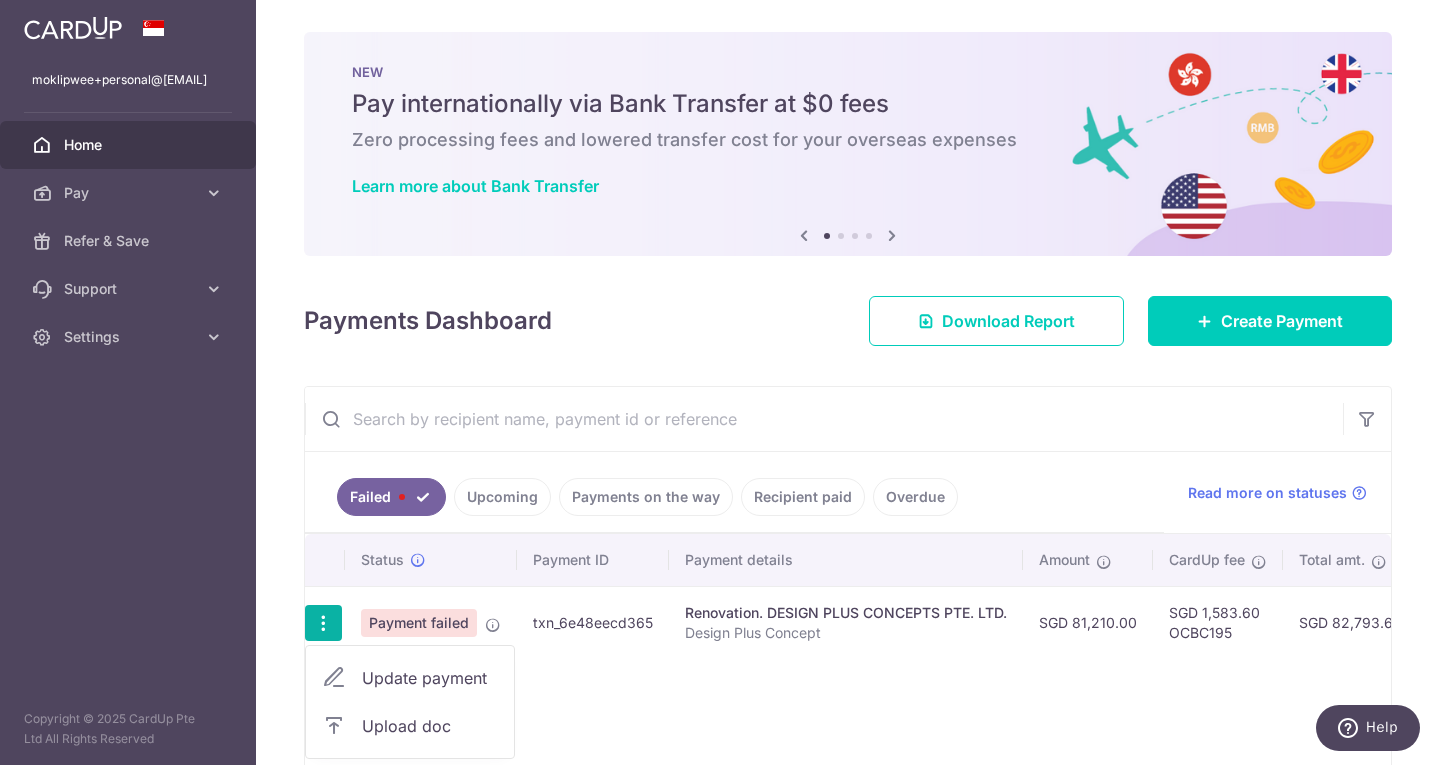 click on "Update payment" at bounding box center [430, 678] 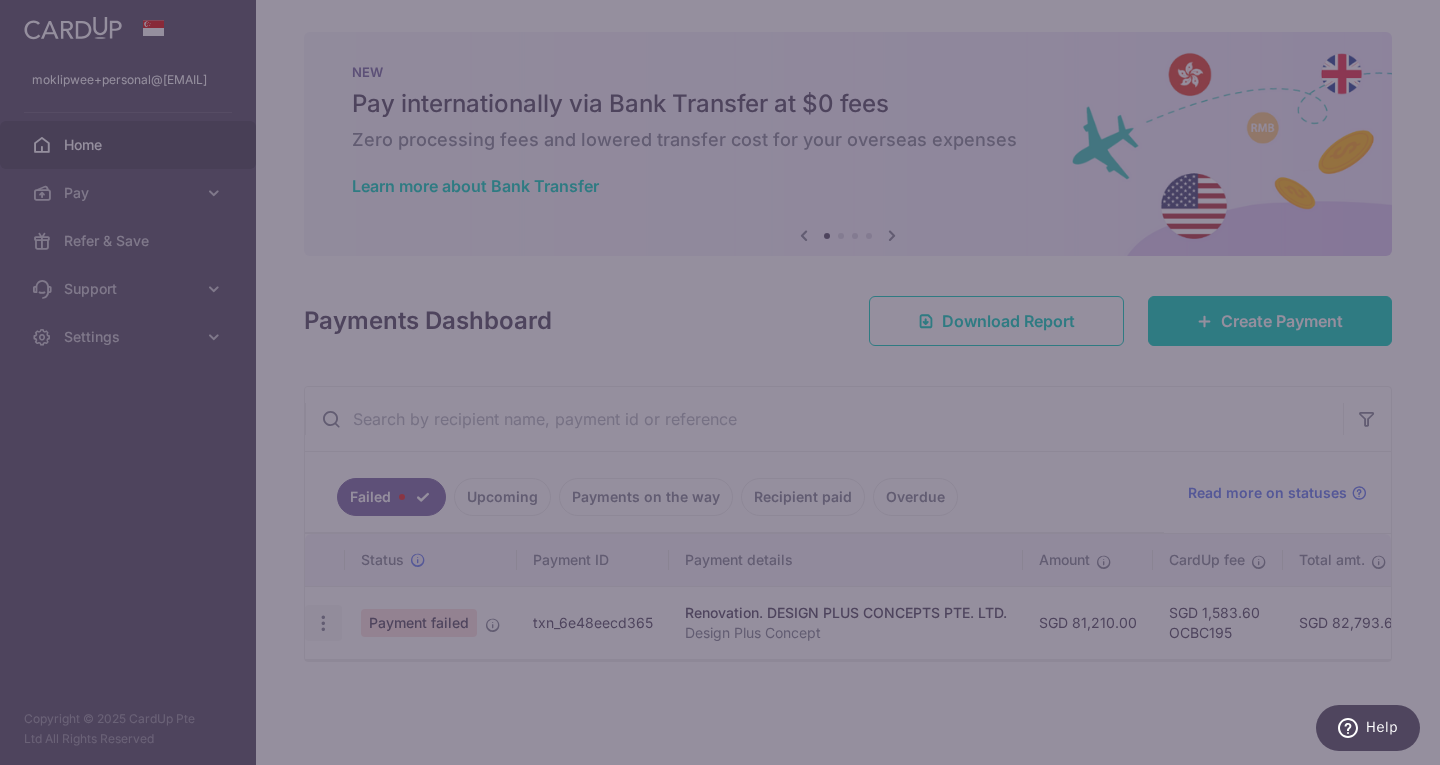 type on "OCBC195" 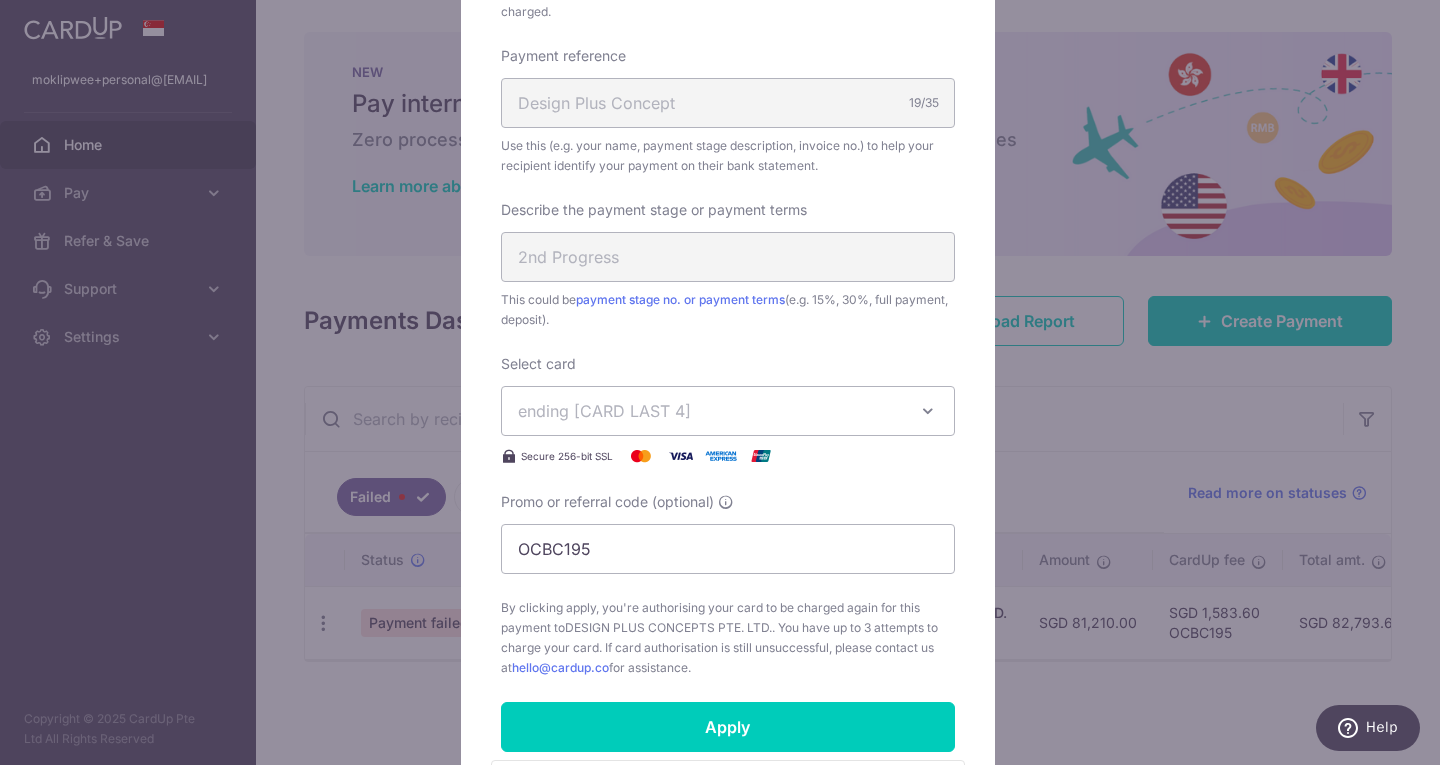 scroll, scrollTop: 700, scrollLeft: 0, axis: vertical 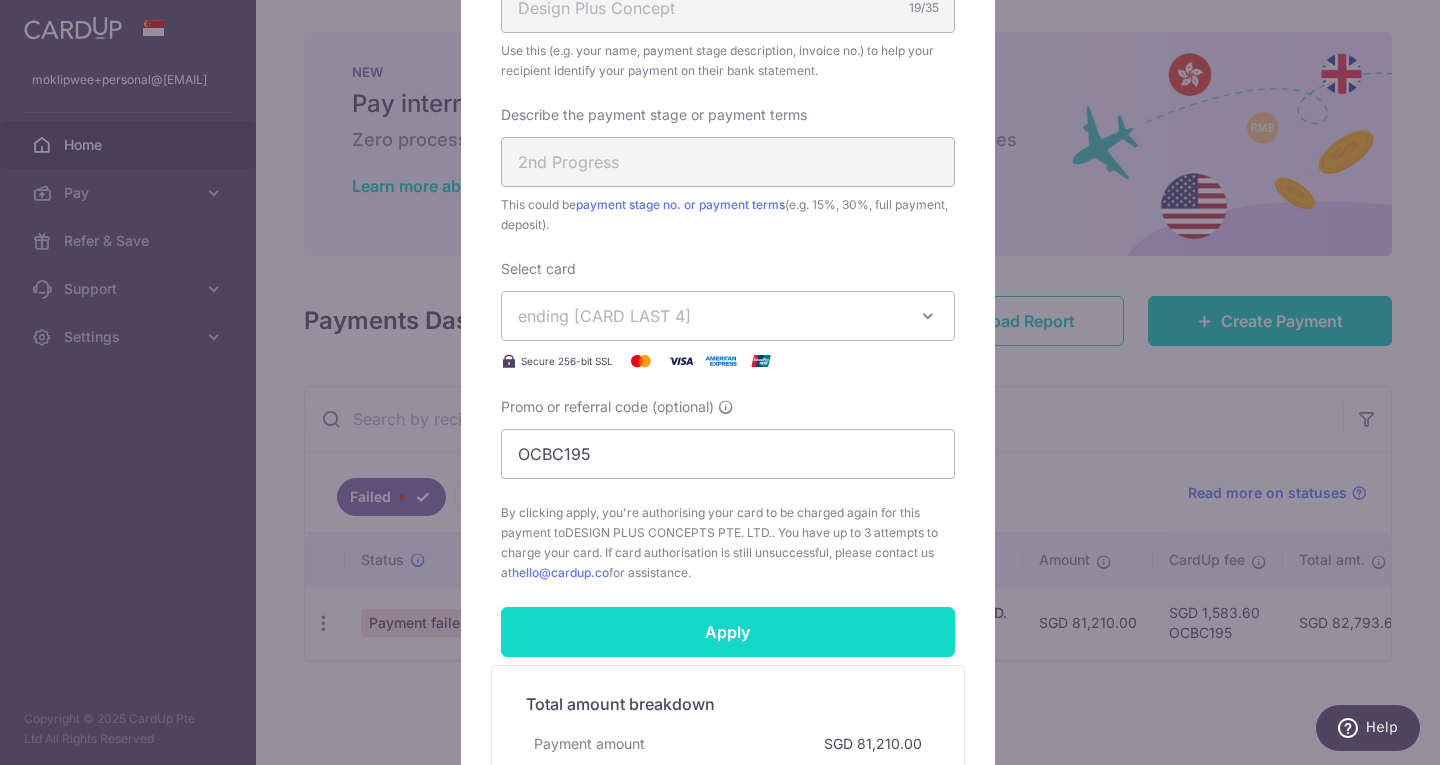 click on "Apply" at bounding box center [728, 632] 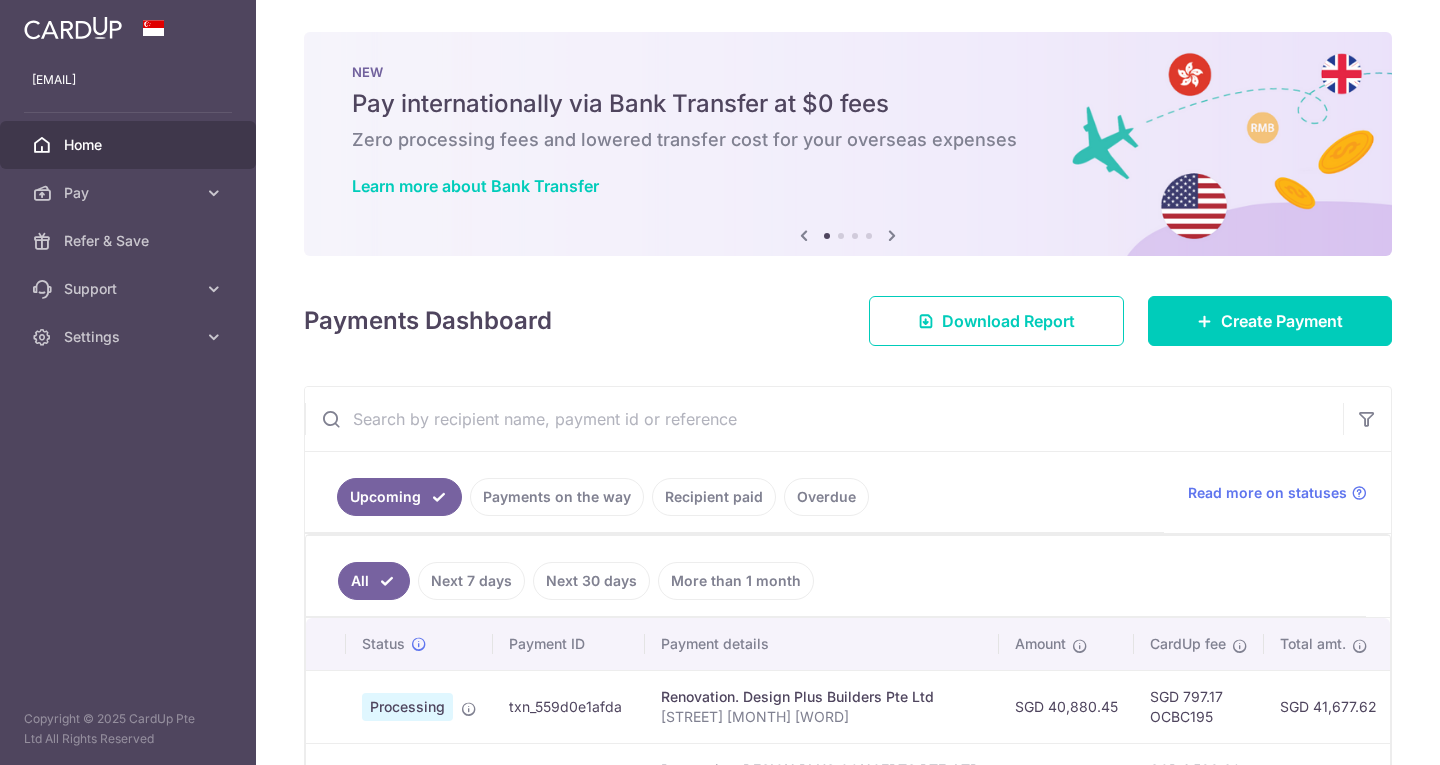 scroll, scrollTop: 0, scrollLeft: 0, axis: both 